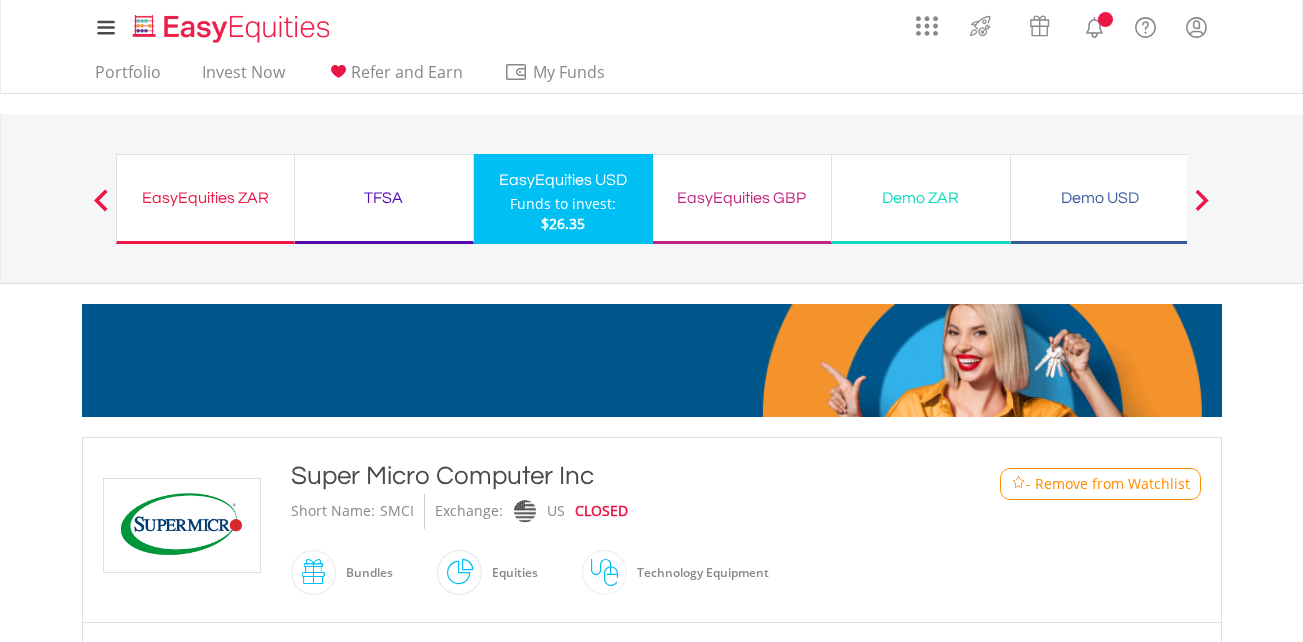 scroll, scrollTop: 0, scrollLeft: 0, axis: both 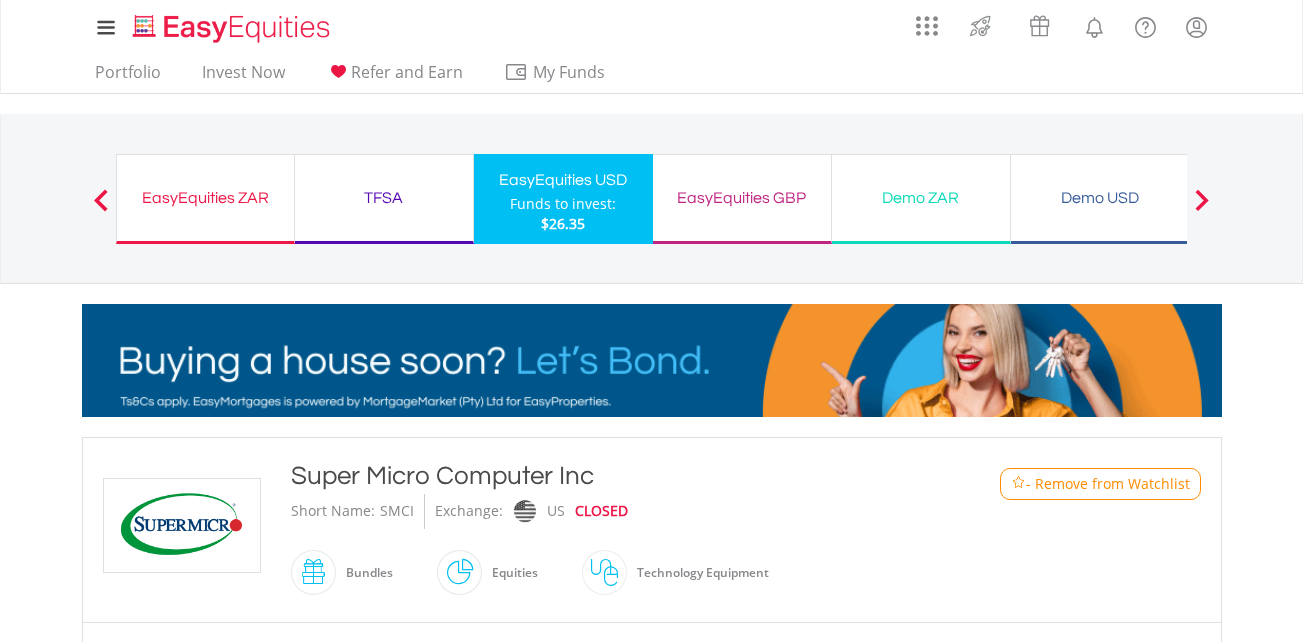 click at bounding box center (101, 200) 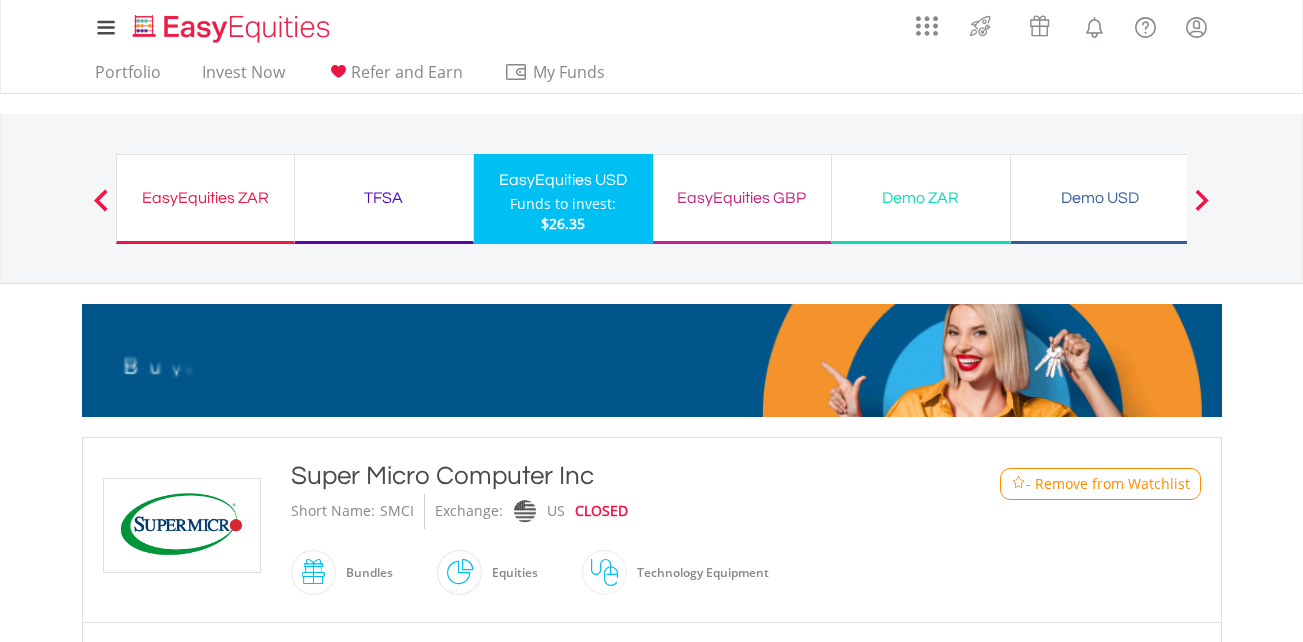 click on "Previous" at bounding box center (101, 209) 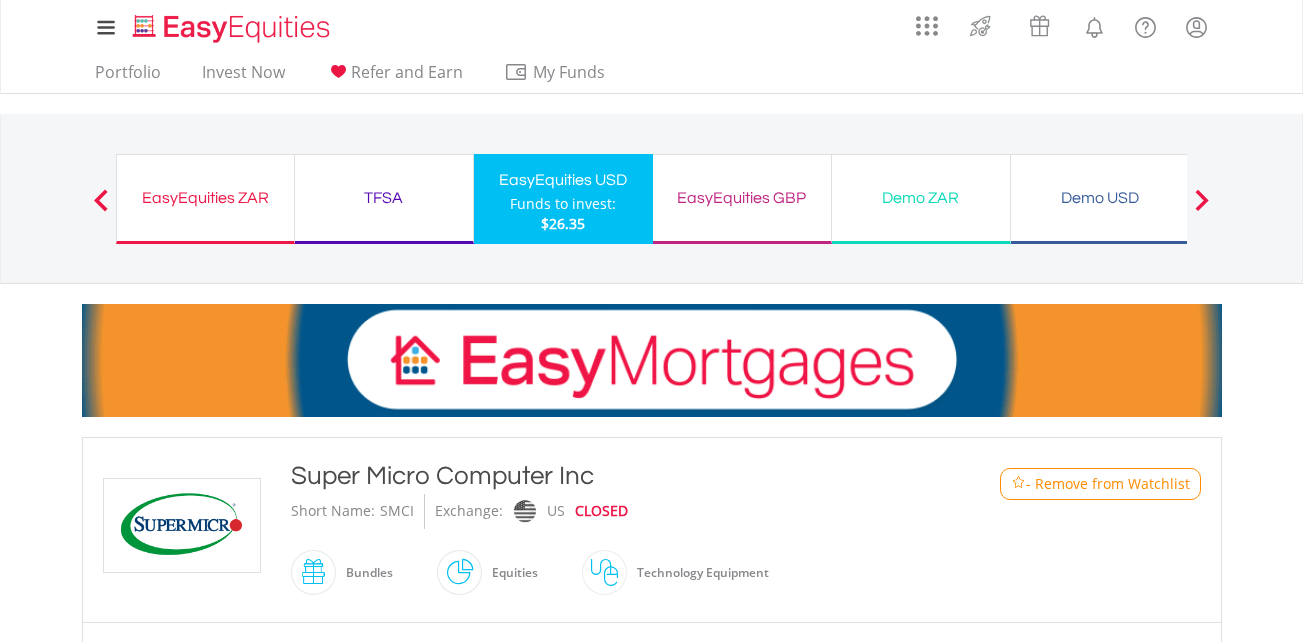 click on "Previous" at bounding box center [101, 209] 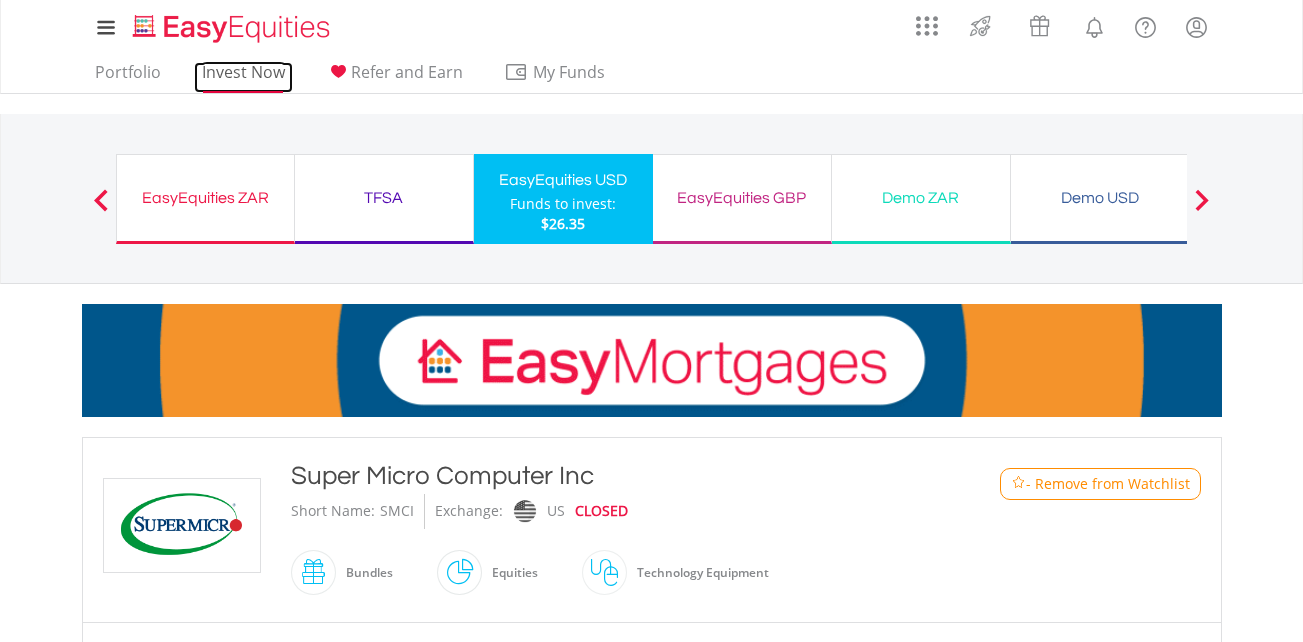 click on "Invest Now" at bounding box center (243, 77) 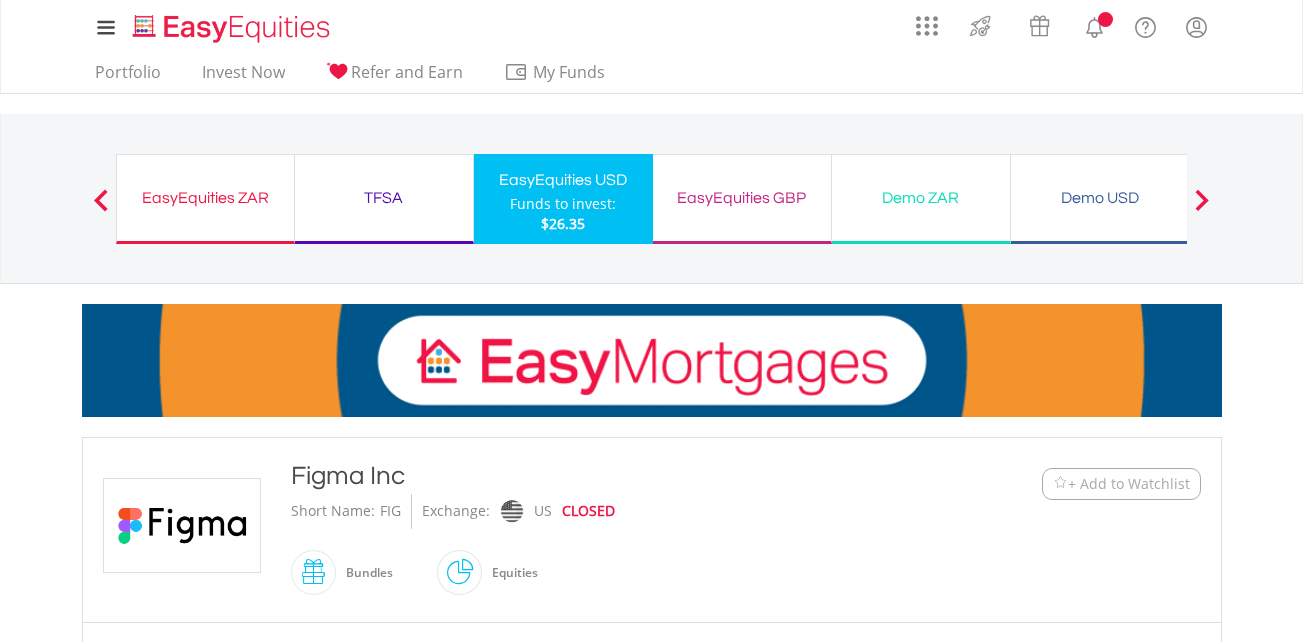 scroll, scrollTop: 0, scrollLeft: 0, axis: both 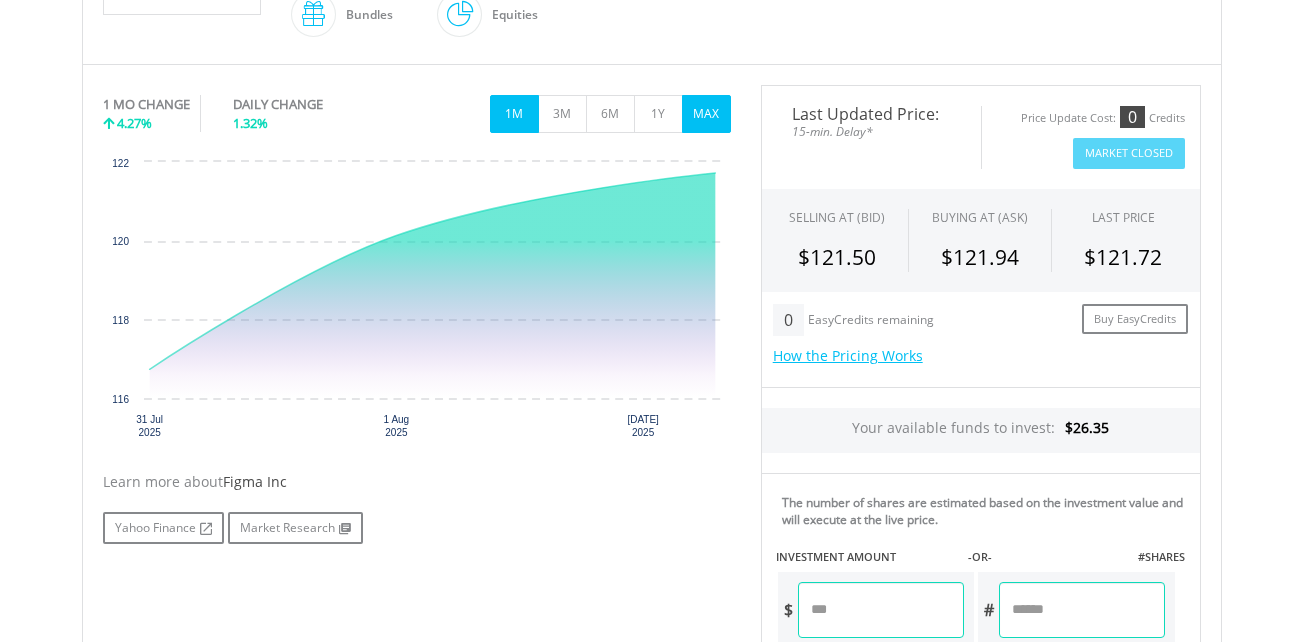 click on "MAX" at bounding box center [706, 114] 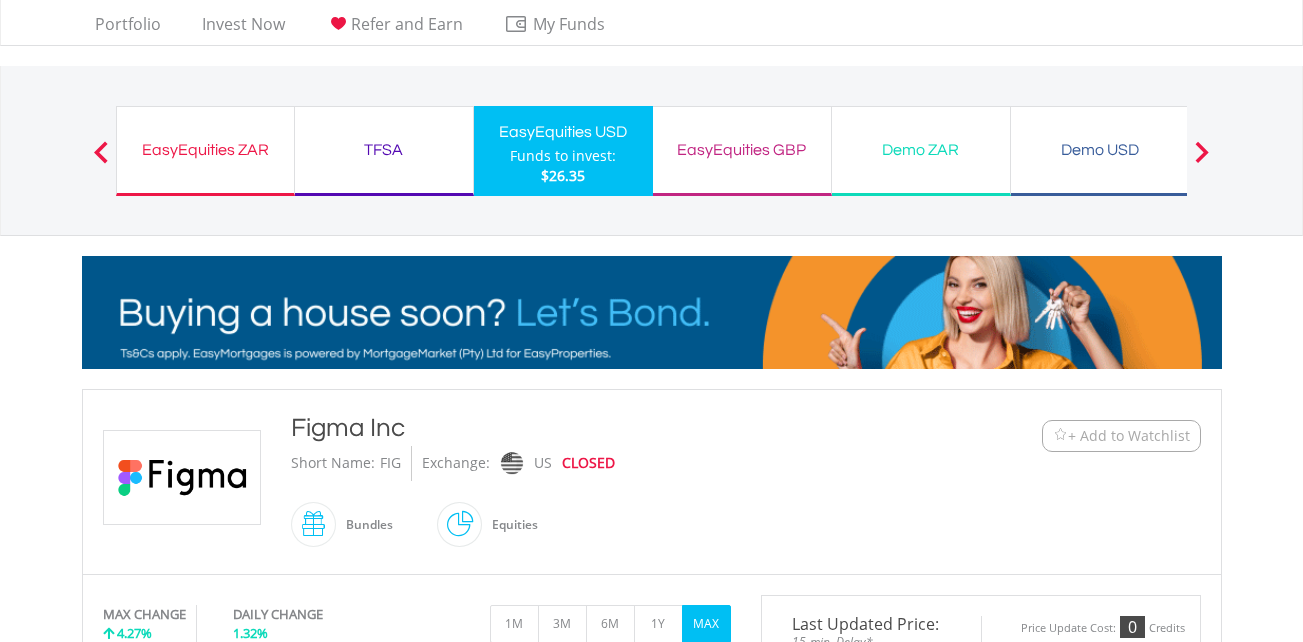 scroll, scrollTop: 119, scrollLeft: 0, axis: vertical 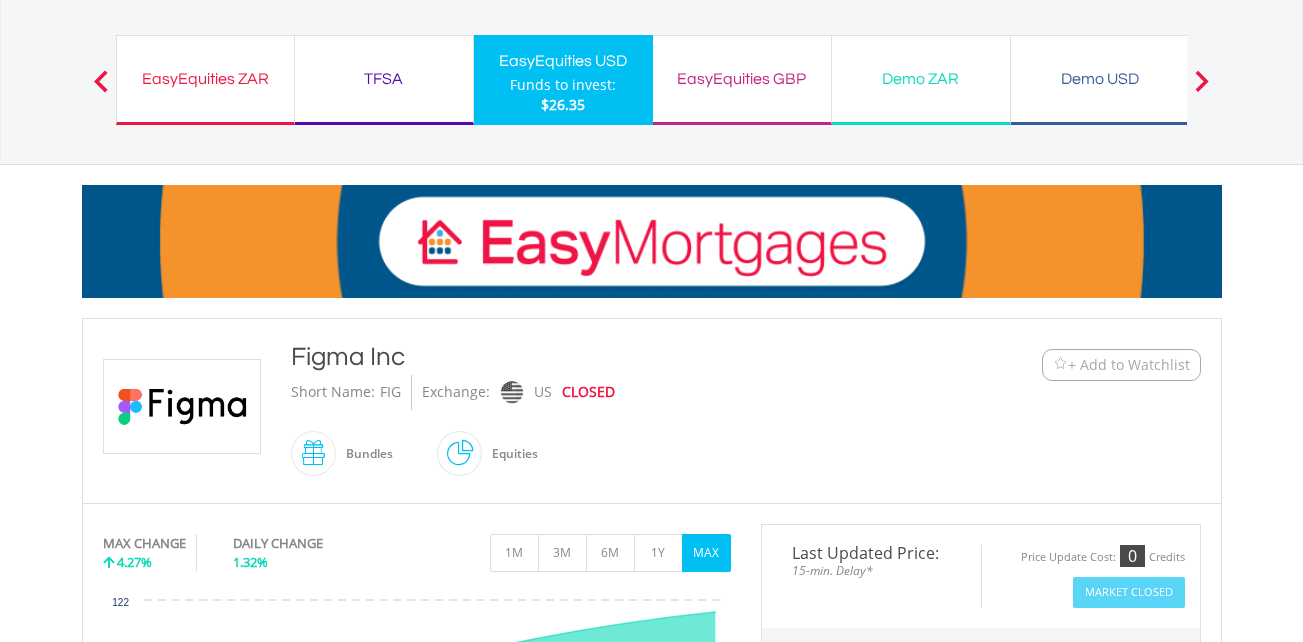 click on "+ Add to Watchlist" at bounding box center [1129, 365] 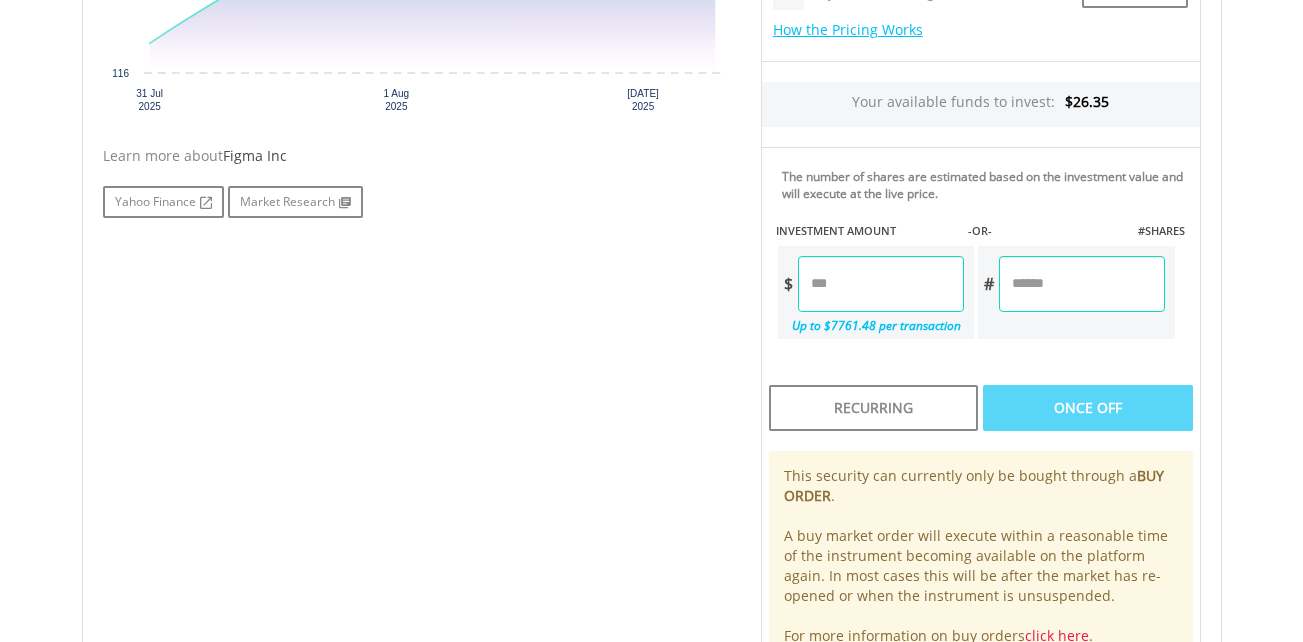 scroll, scrollTop: 116, scrollLeft: 0, axis: vertical 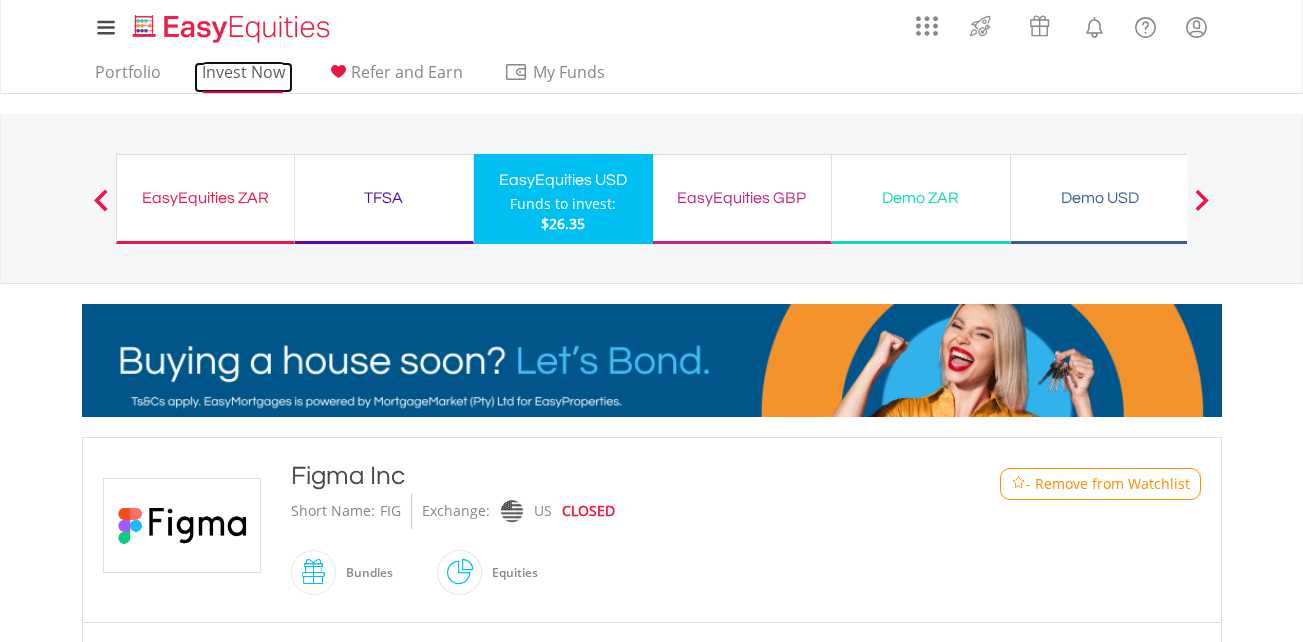 click on "Invest Now" at bounding box center [243, 77] 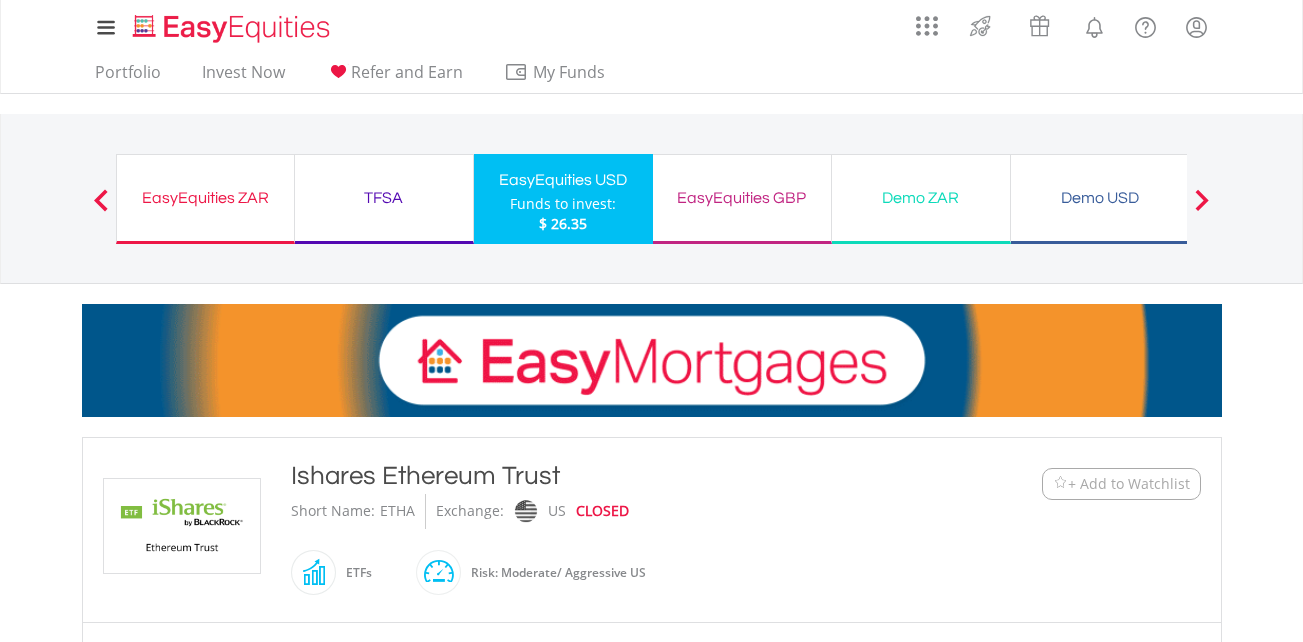 scroll, scrollTop: 0, scrollLeft: 0, axis: both 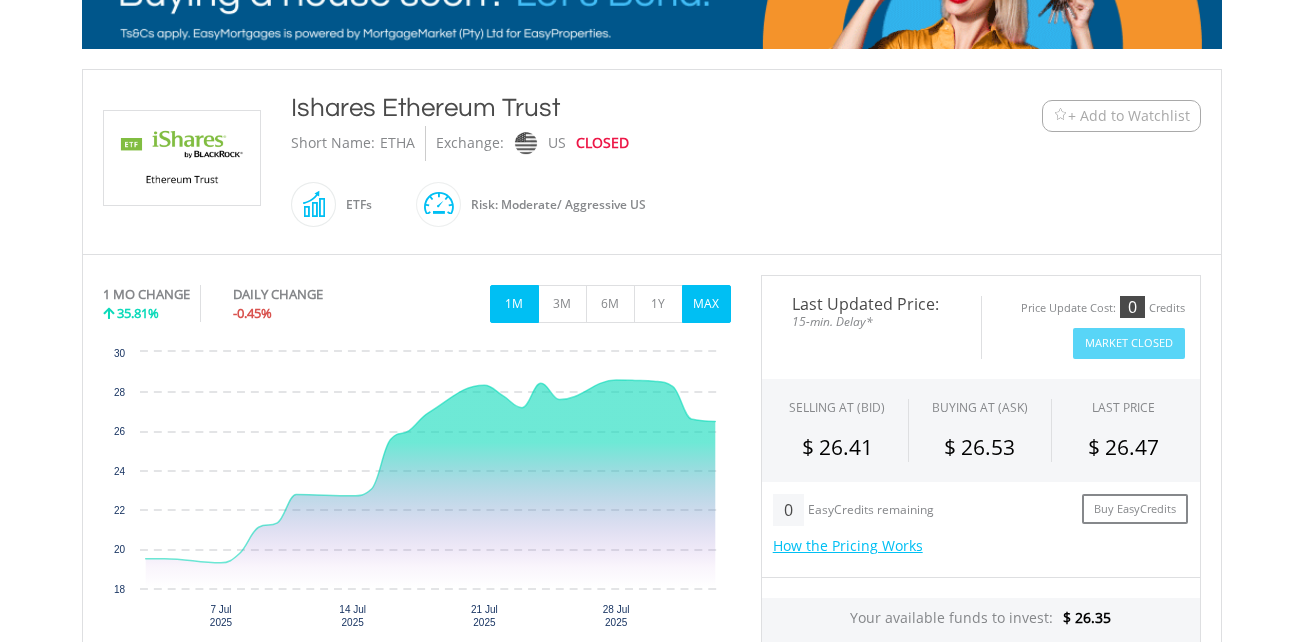 click on "MAX" at bounding box center (706, 304) 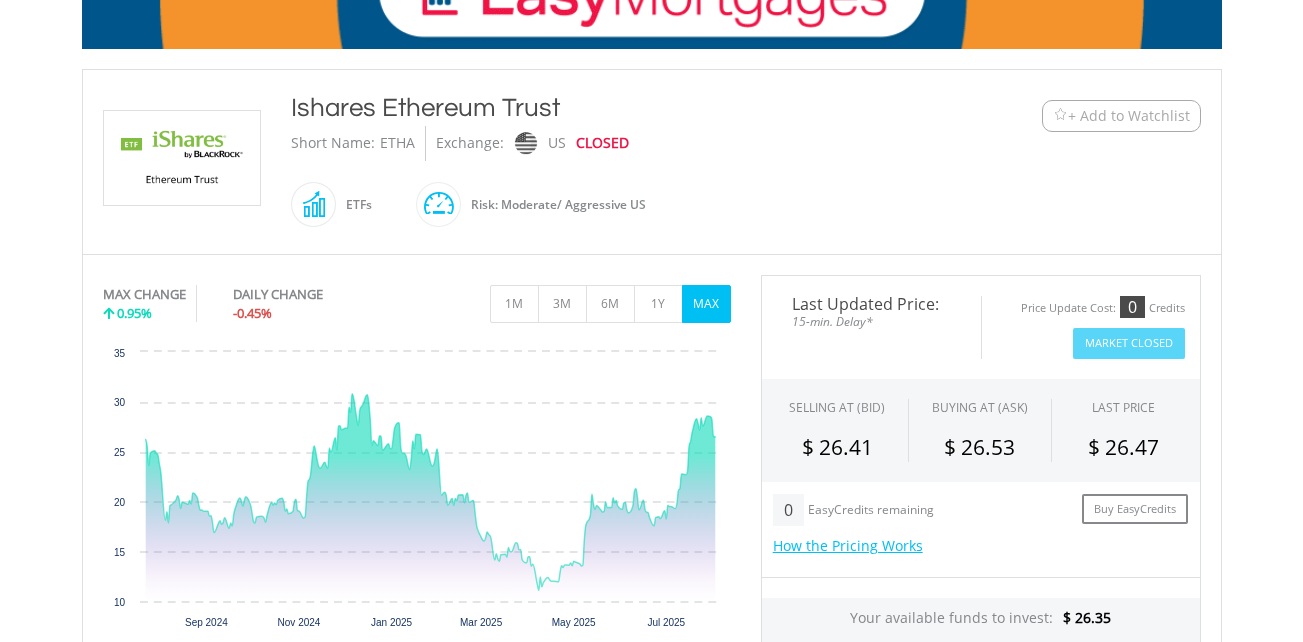 scroll, scrollTop: 0, scrollLeft: 0, axis: both 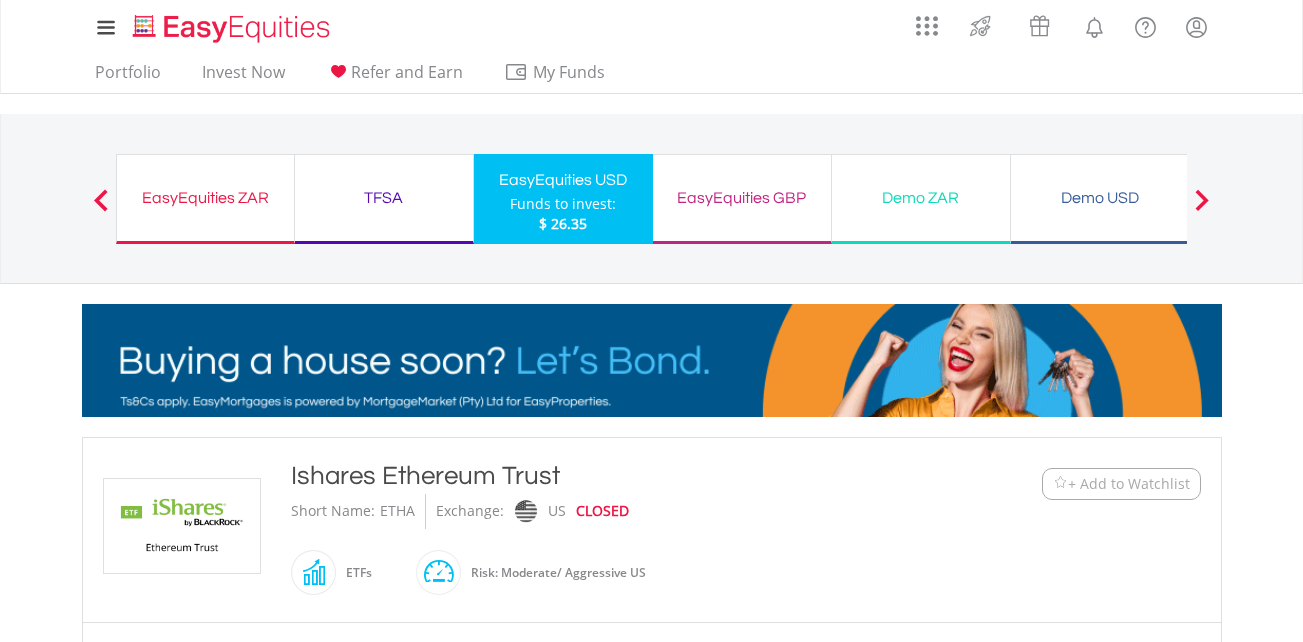 click on "Previous
EasyEquities ZAR
Funds to invest:
$ 26.35
TFSA
Funds to invest:
$ 26.35
EasyEquities USD
Funds to invest:
$ 26.35" at bounding box center (652, 198) 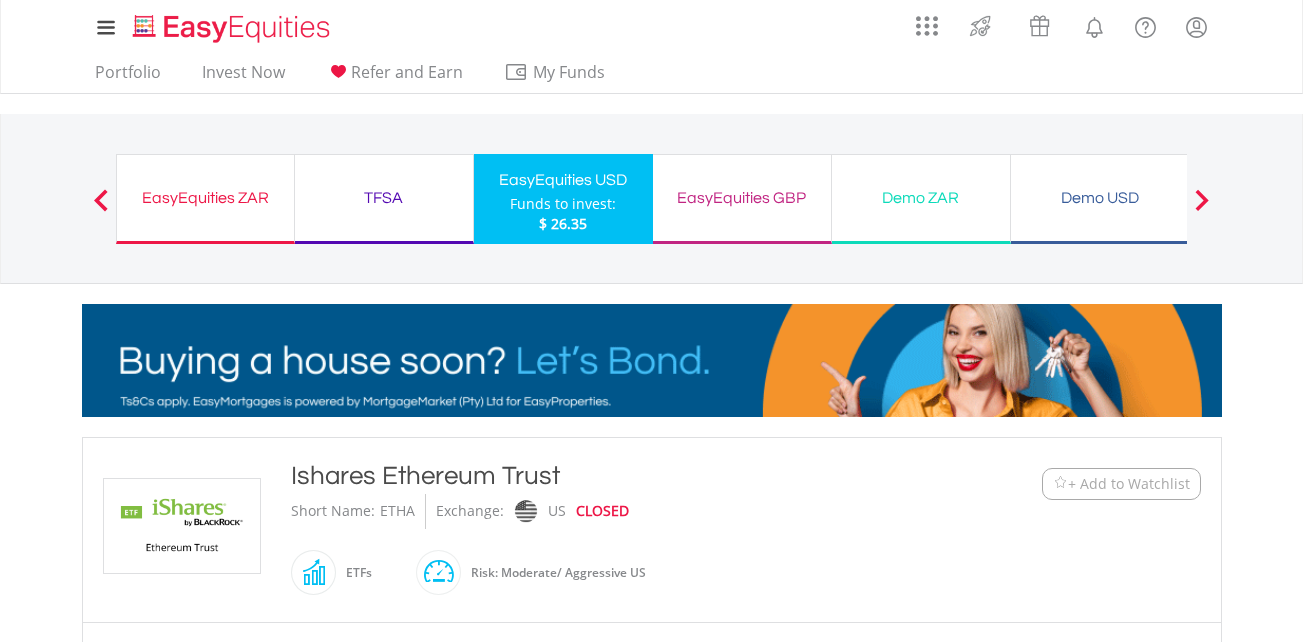 click on "Previous" at bounding box center (101, 209) 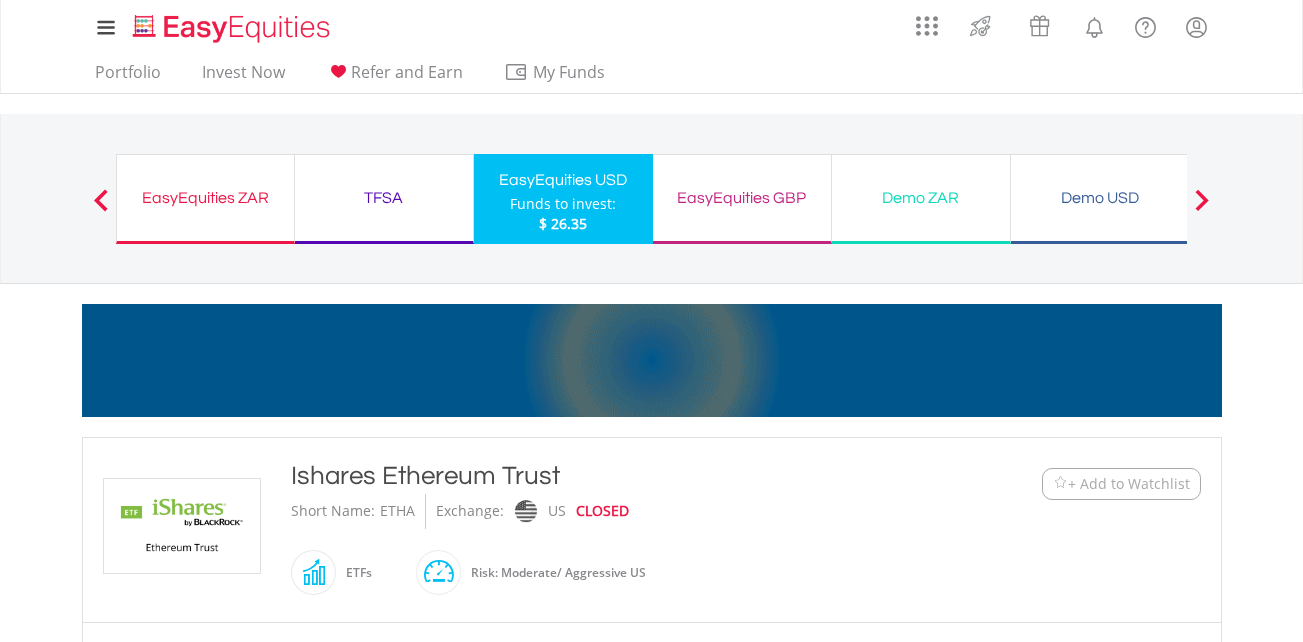 click on "Previous" at bounding box center (101, 209) 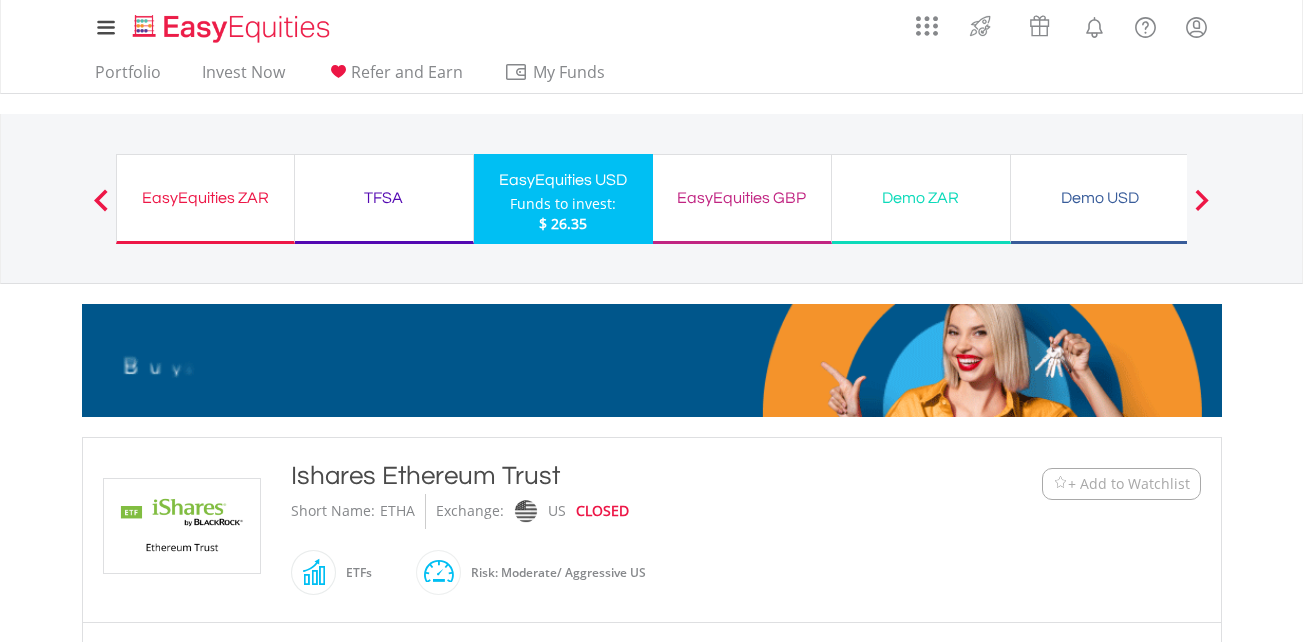 drag, startPoint x: 106, startPoint y: 210, endPoint x: 19, endPoint y: -18, distance: 244.03484 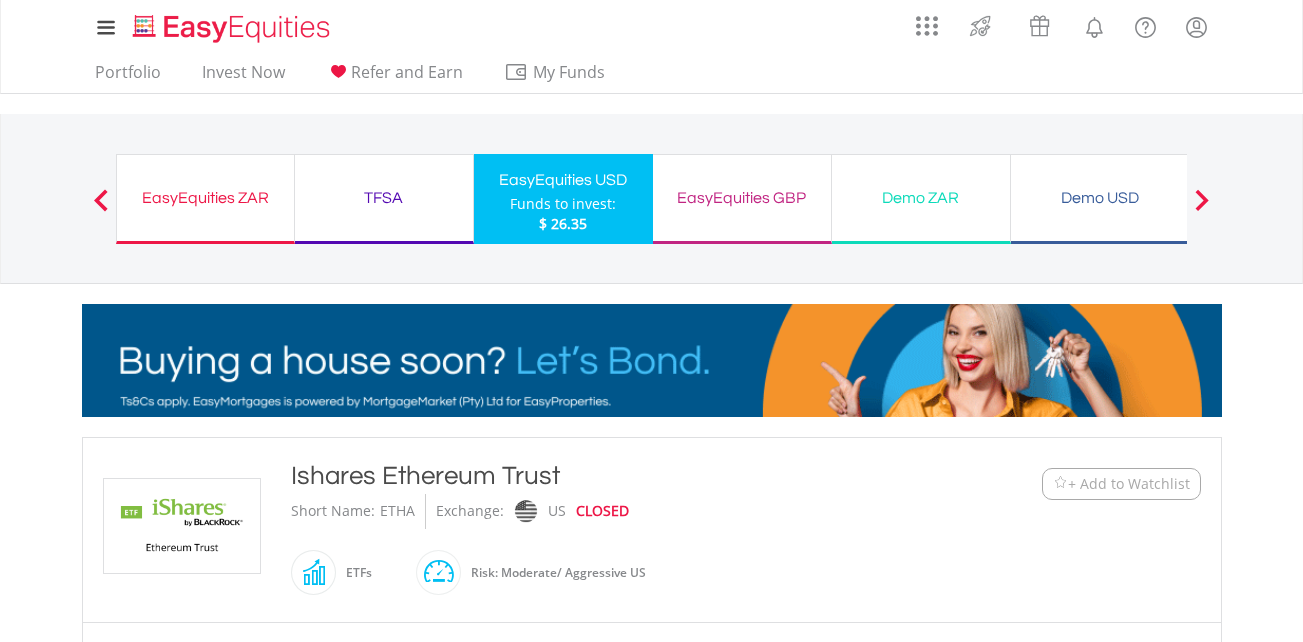 click on "My Investments
Invest Now
New Listings
Sell
My Recurring Investments
Pending Orders
Vouchers
Buy a Voucher
Redeem a Voucher
Account Management" at bounding box center (651, 978) 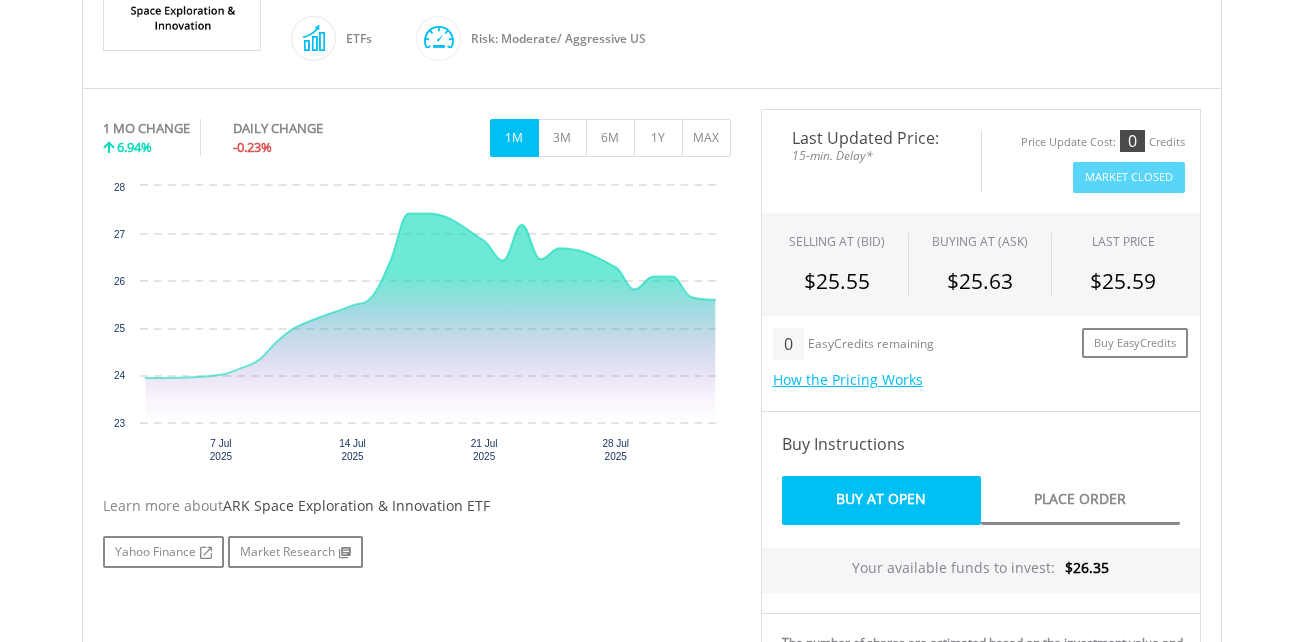 scroll, scrollTop: 560, scrollLeft: 0, axis: vertical 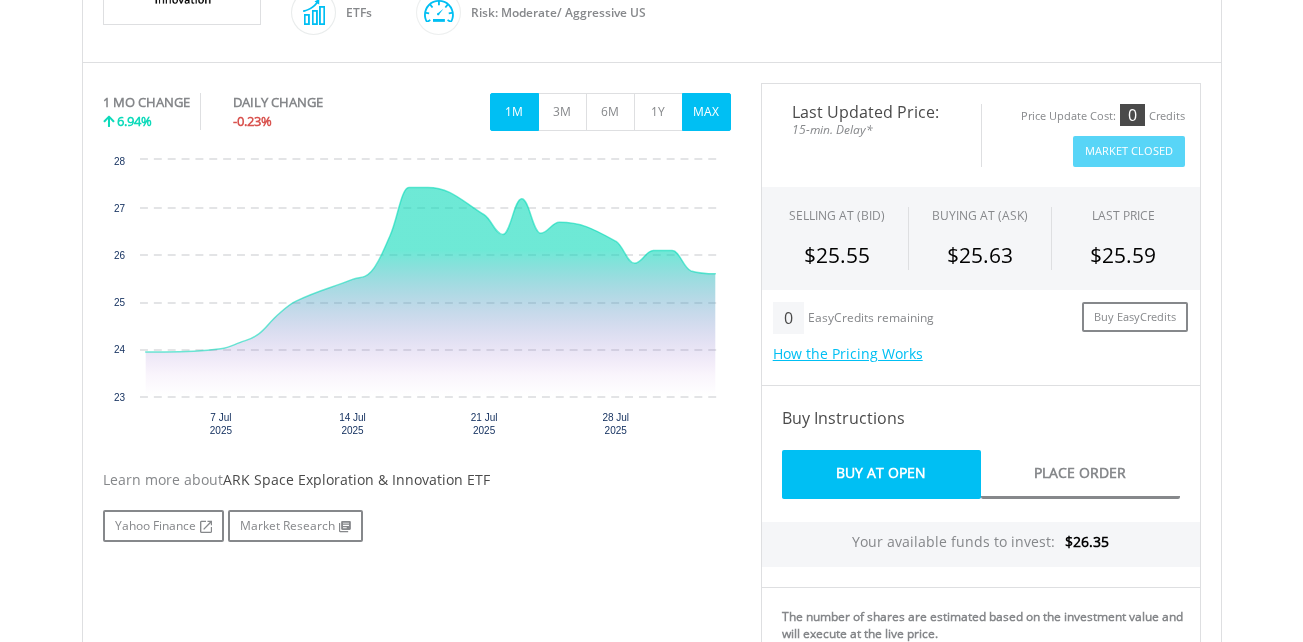 click on "MAX" at bounding box center (706, 112) 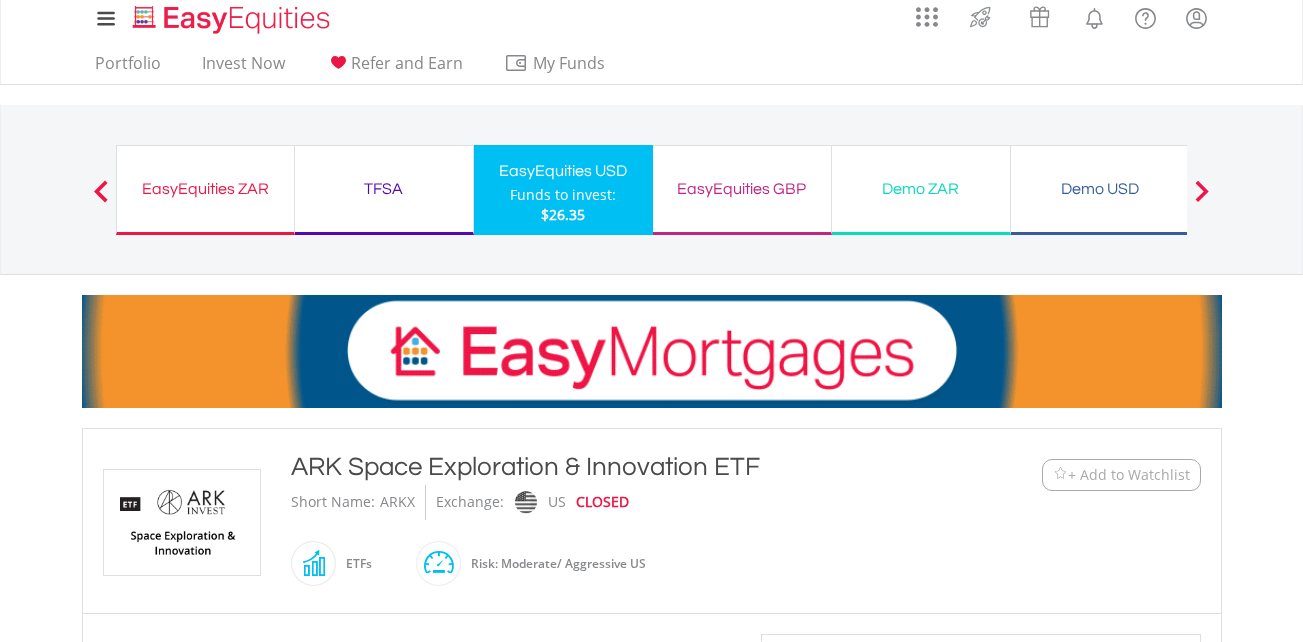 scroll, scrollTop: 0, scrollLeft: 0, axis: both 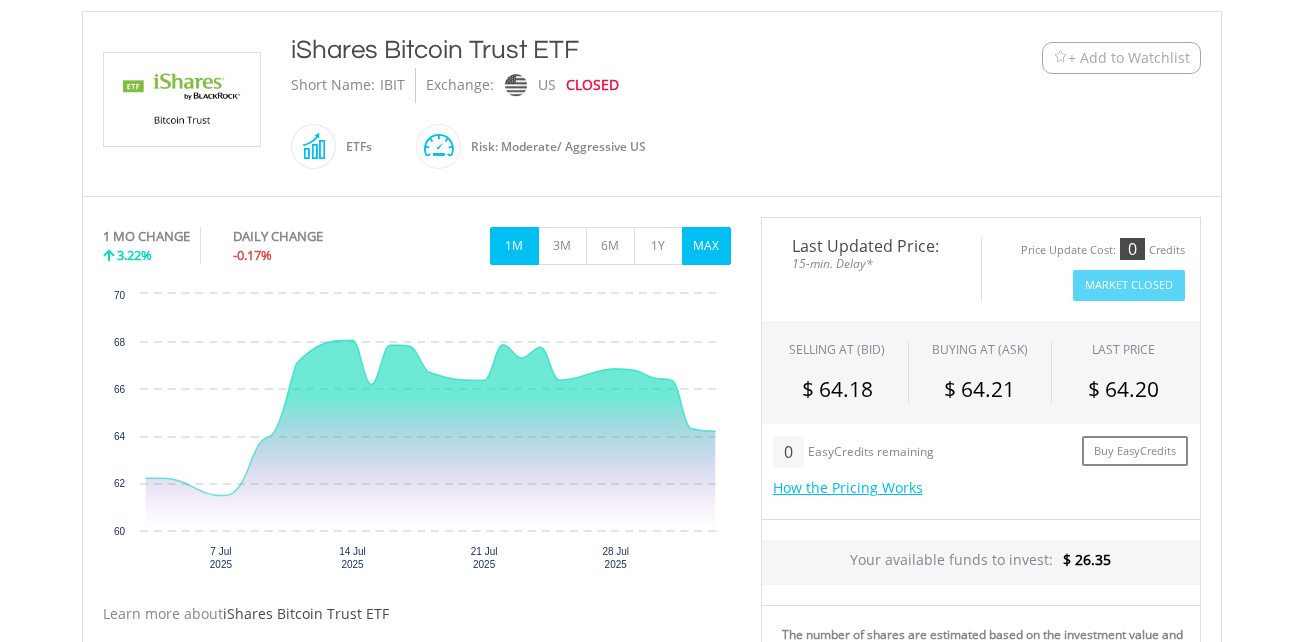 click on "MAX" at bounding box center (706, 246) 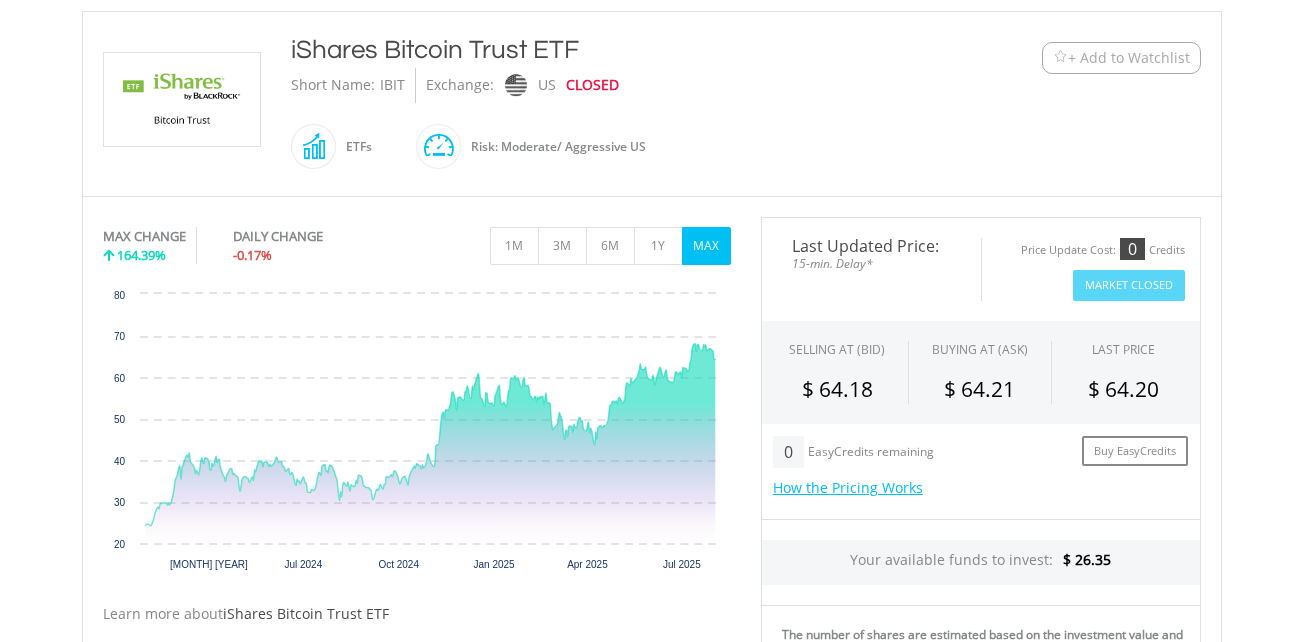 scroll, scrollTop: 0, scrollLeft: 0, axis: both 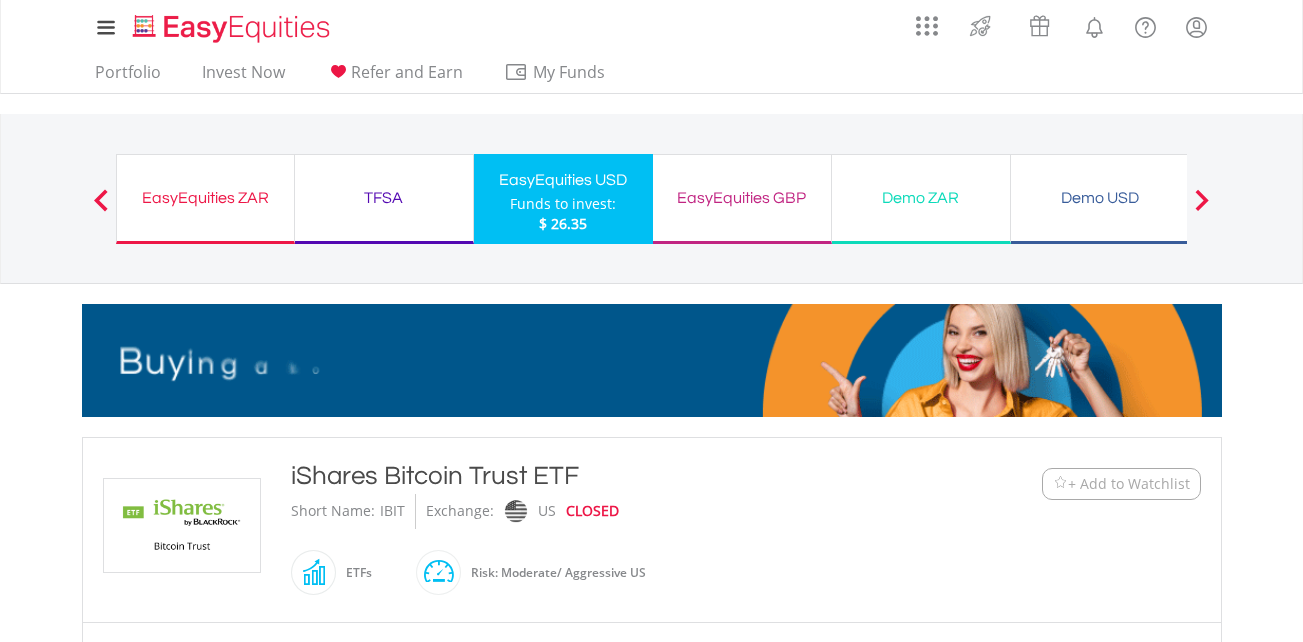 click on "My Investments
Invest Now
New Listings
Sell
My Recurring Investments
Pending Orders
Vouchers
Buy a Voucher
Redeem a Voucher
Account Management
Add and Manage Accounts" at bounding box center (651, 47) 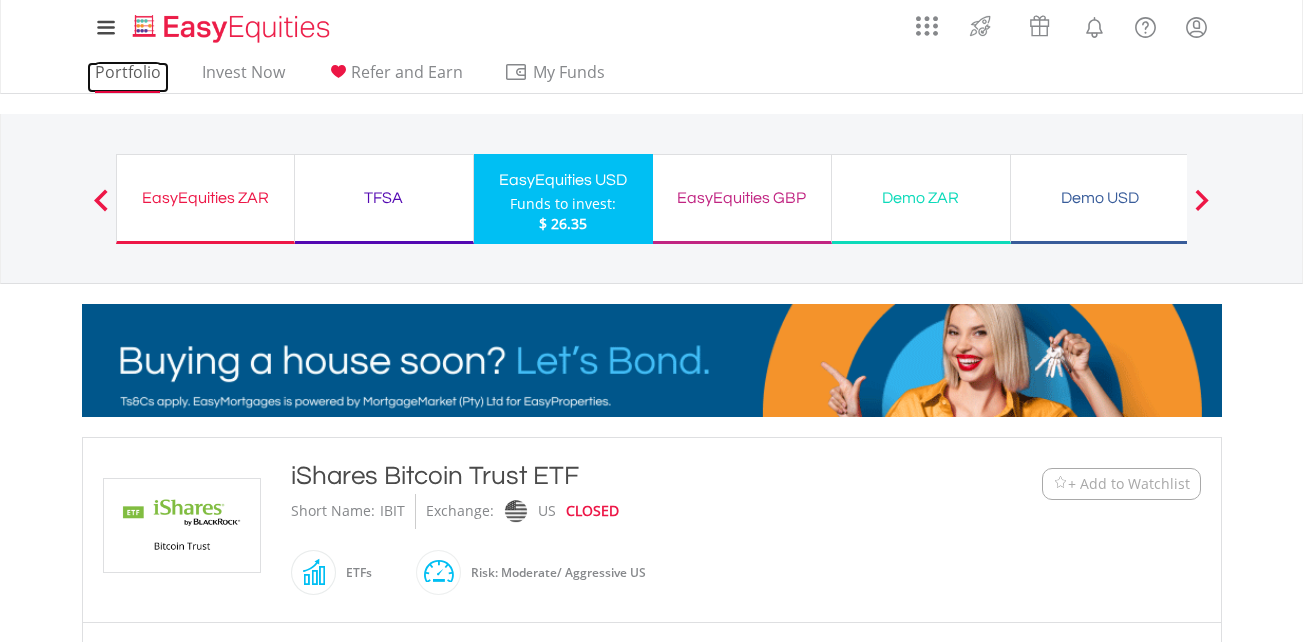 click on "Portfolio" at bounding box center (128, 77) 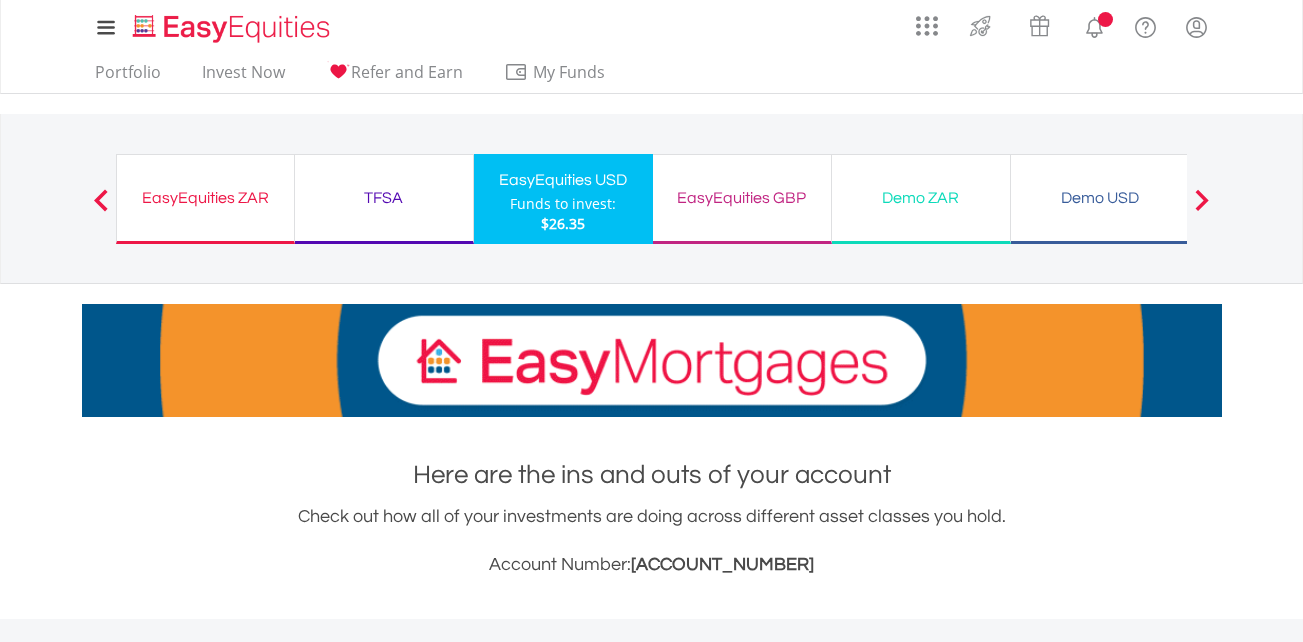 scroll, scrollTop: 0, scrollLeft: 0, axis: both 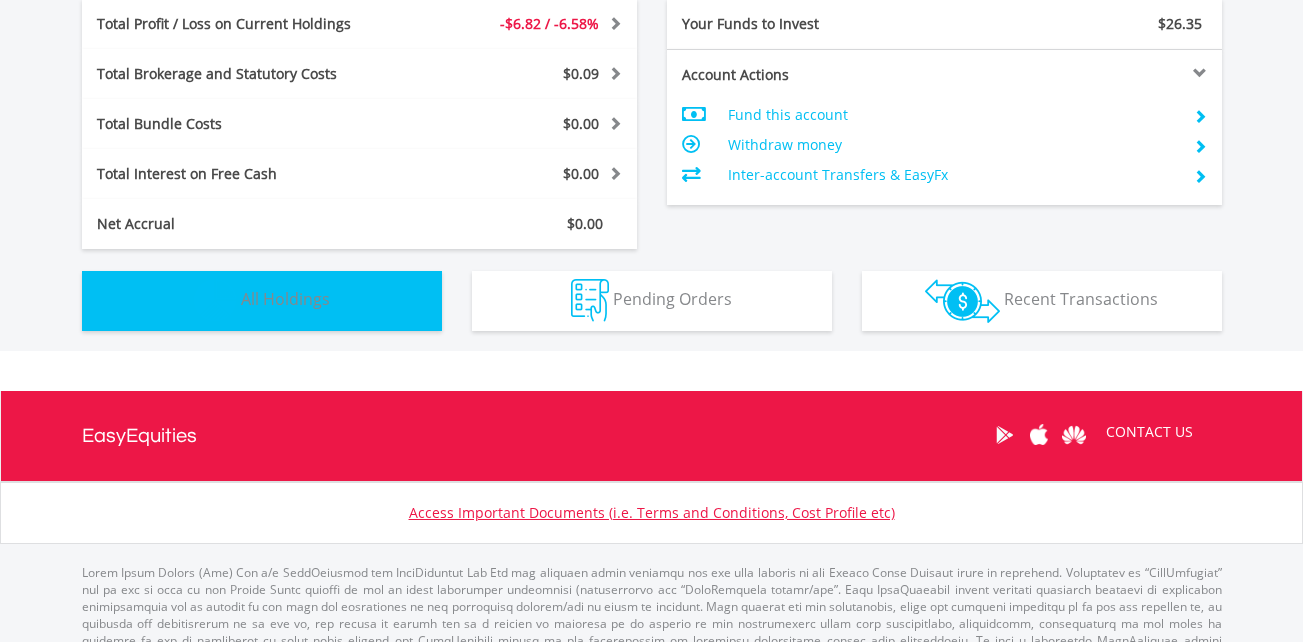click on "Holdings
All Holdings" at bounding box center (262, 301) 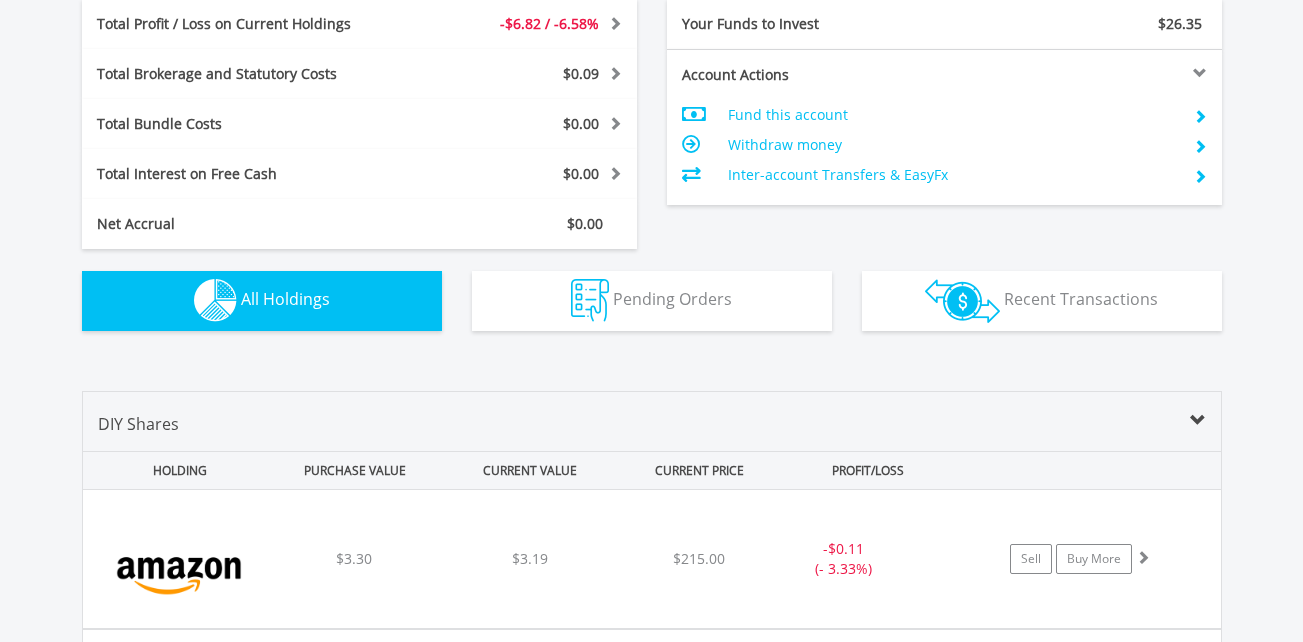 scroll, scrollTop: 1443, scrollLeft: 0, axis: vertical 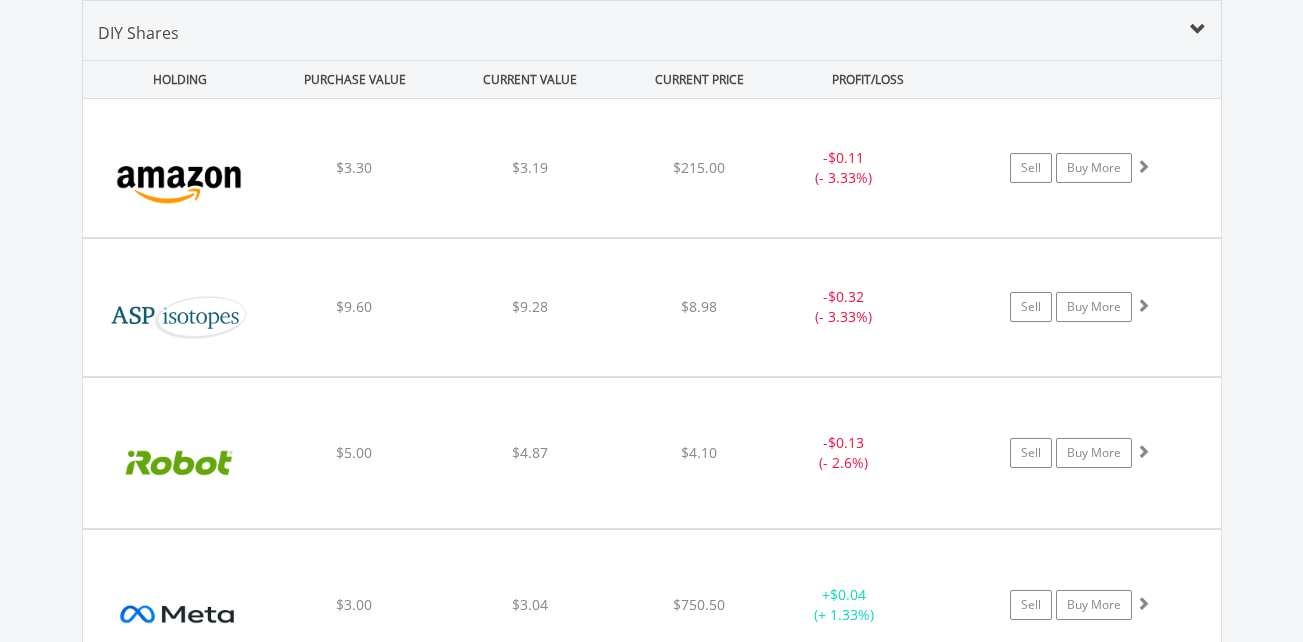 type 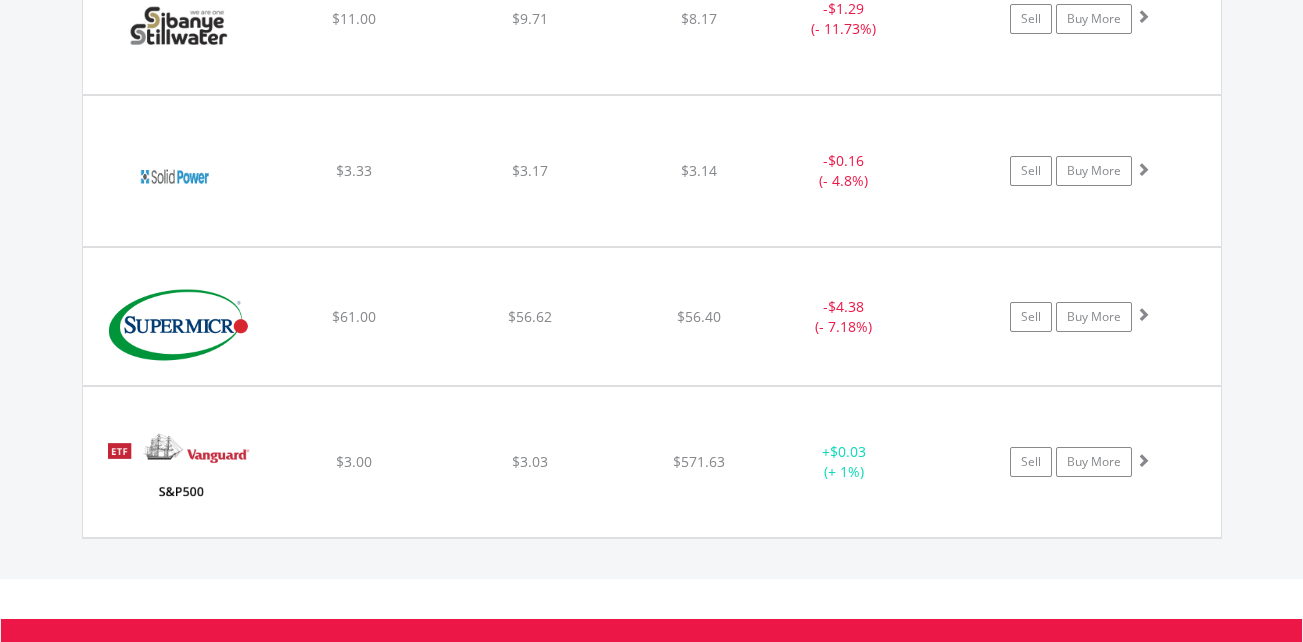 scroll, scrollTop: 2323, scrollLeft: 0, axis: vertical 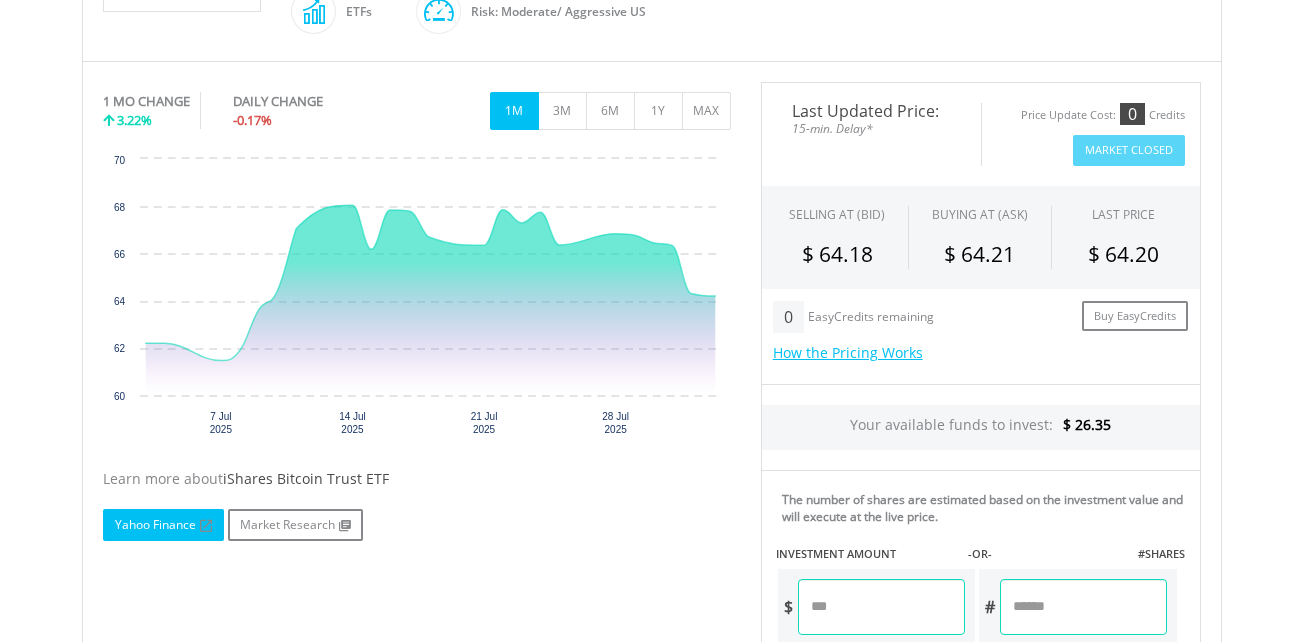 click on "Yahoo Finance" at bounding box center (163, 525) 